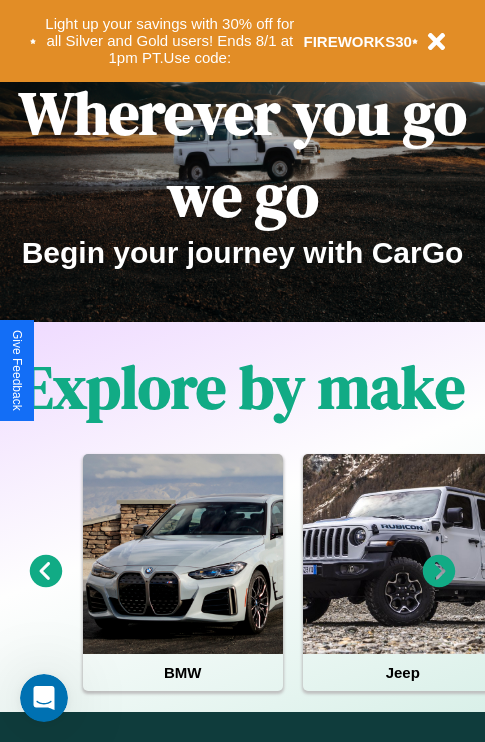 scroll, scrollTop: 0, scrollLeft: 0, axis: both 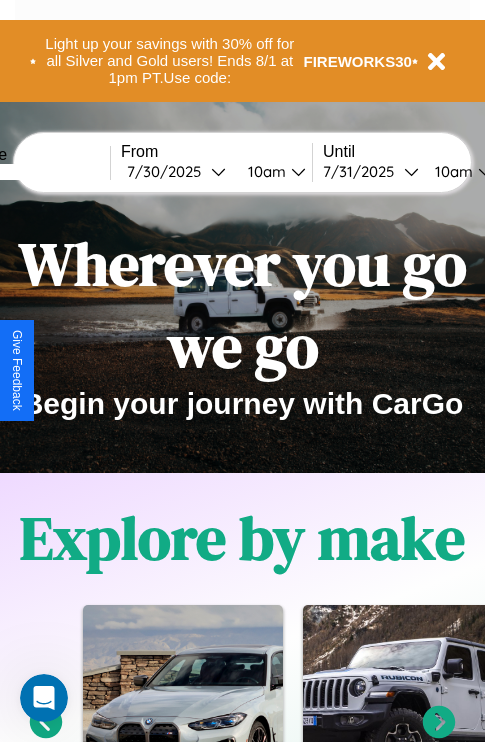 click at bounding box center [35, 172] 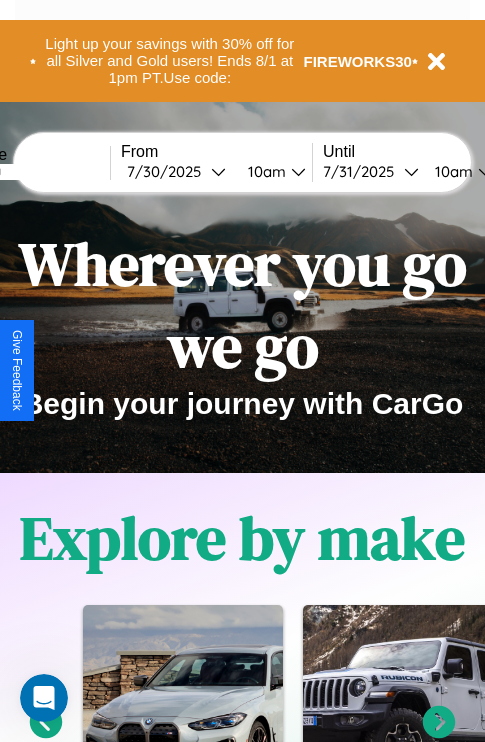 type on "*******" 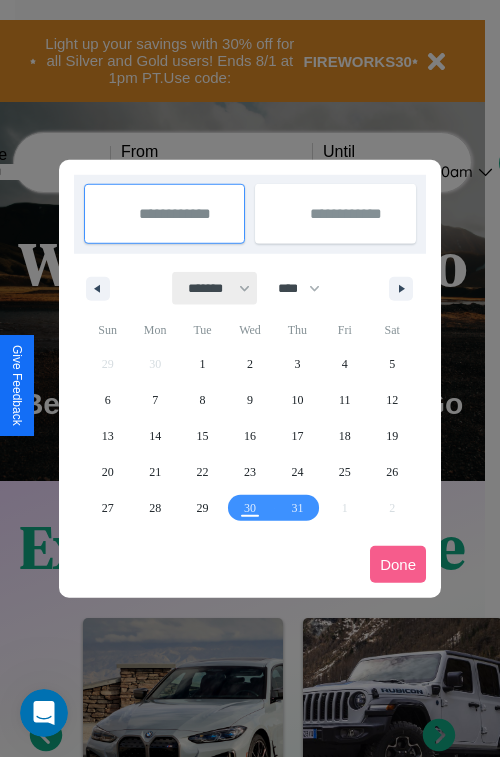 click on "******* ******** ***** ***** *** **** **** ****** ********* ******* ******** ********" at bounding box center [215, 288] 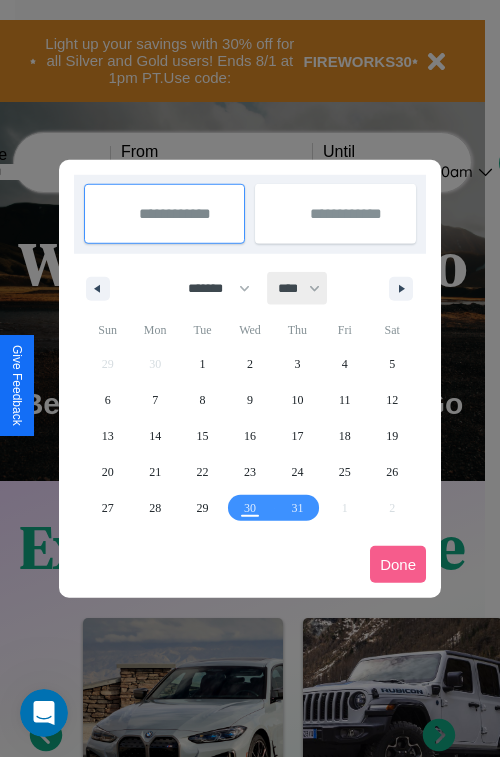click on "**** **** **** **** **** **** **** **** **** **** **** **** **** **** **** **** **** **** **** **** **** **** **** **** **** **** **** **** **** **** **** **** **** **** **** **** **** **** **** **** **** **** **** **** **** **** **** **** **** **** **** **** **** **** **** **** **** **** **** **** **** **** **** **** **** **** **** **** **** **** **** **** **** **** **** **** **** **** **** **** **** **** **** **** **** **** **** **** **** **** **** **** **** **** **** **** **** **** **** **** **** **** **** **** **** **** **** **** **** **** **** **** **** **** **** **** **** **** **** **** ****" at bounding box center [298, 288] 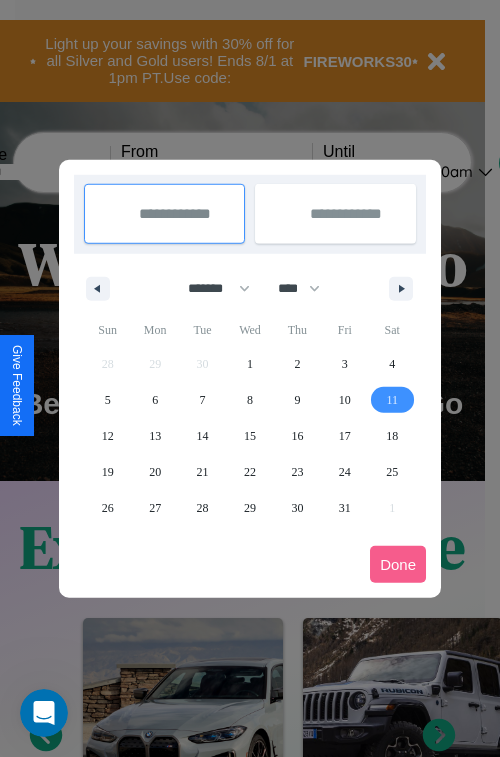 click on "11" at bounding box center (392, 400) 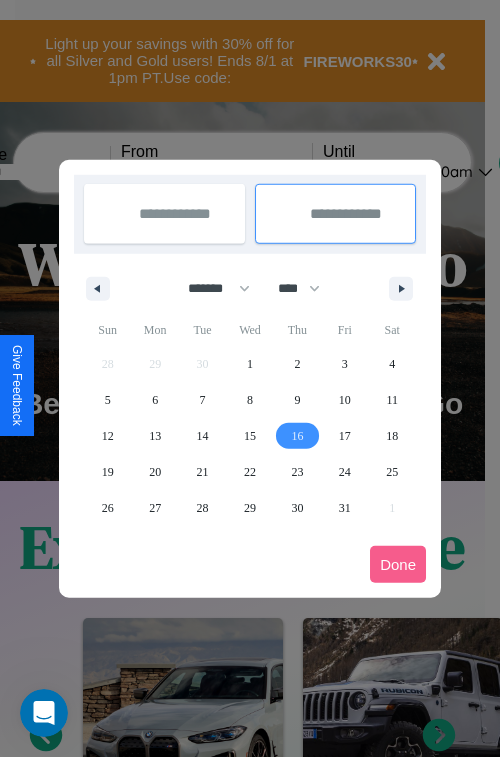 click on "16" at bounding box center (297, 436) 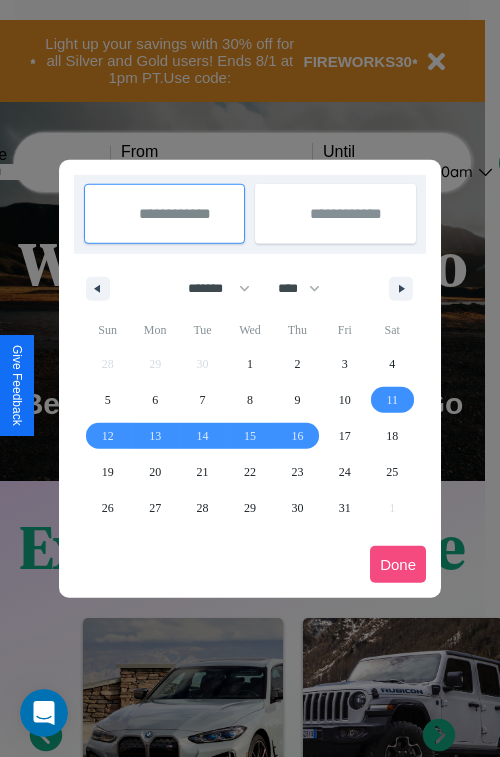 click on "Done" at bounding box center [398, 564] 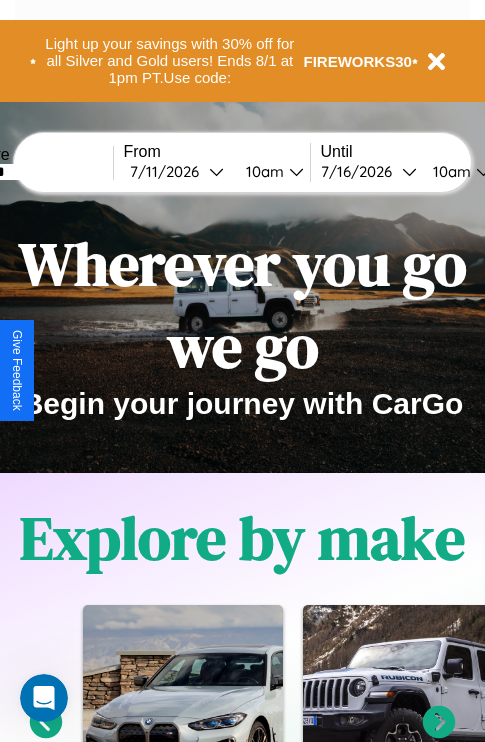 scroll, scrollTop: 0, scrollLeft: 72, axis: horizontal 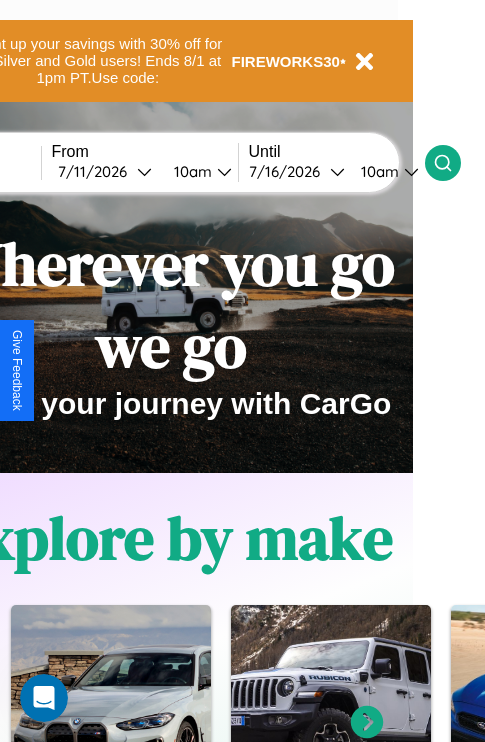 click 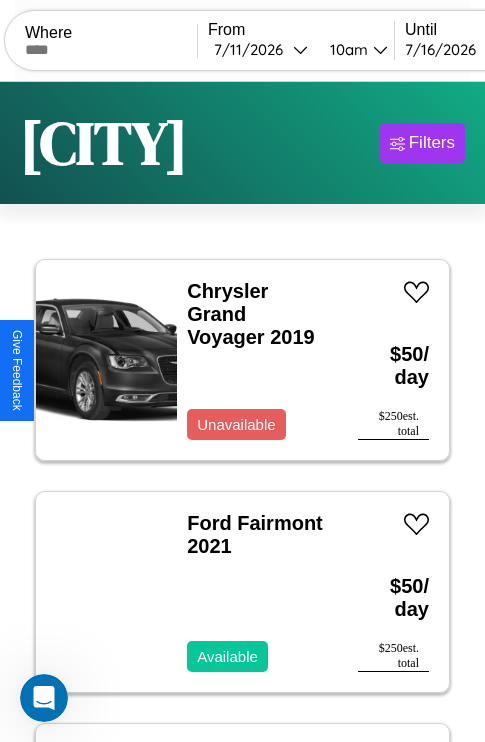 scroll, scrollTop: 95, scrollLeft: 0, axis: vertical 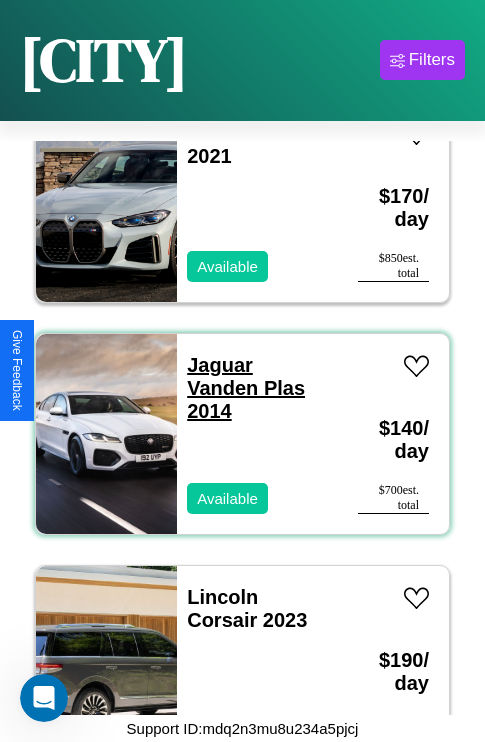 click on "Jaguar   Vanden Plas   2014" at bounding box center (246, 388) 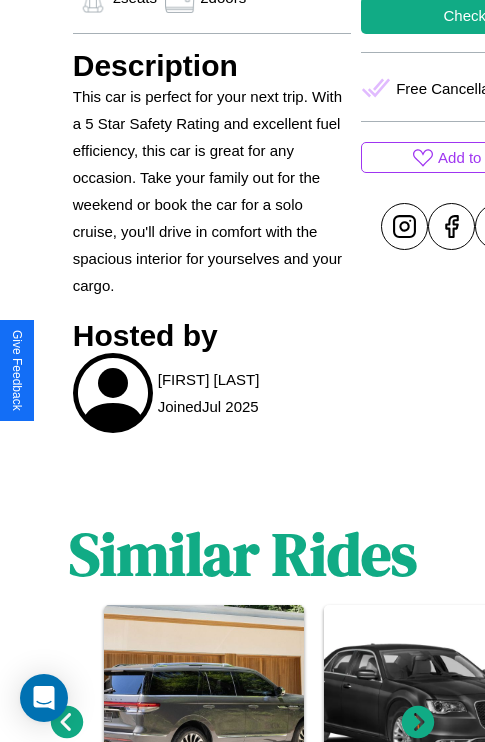 scroll, scrollTop: 1021, scrollLeft: 0, axis: vertical 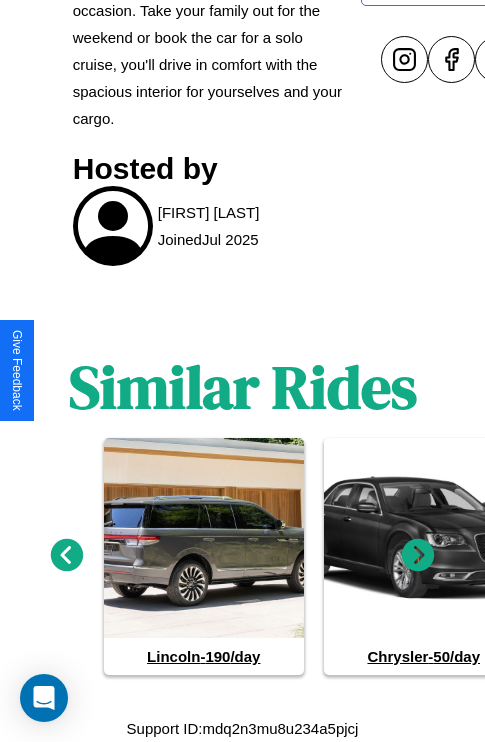 click 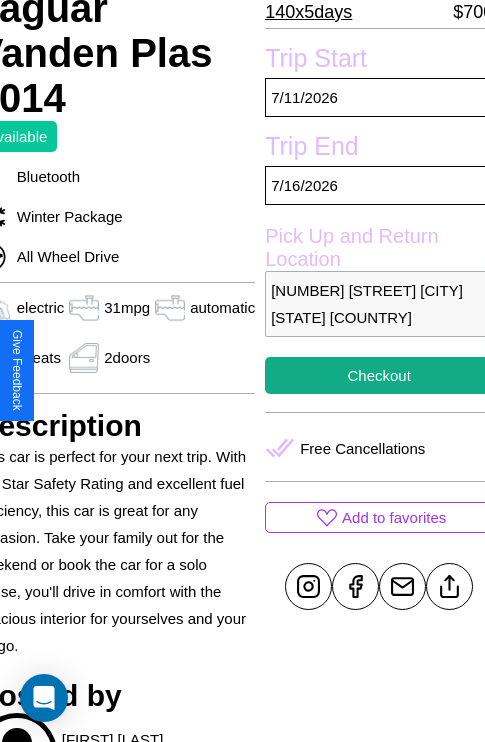 scroll, scrollTop: 499, scrollLeft: 96, axis: both 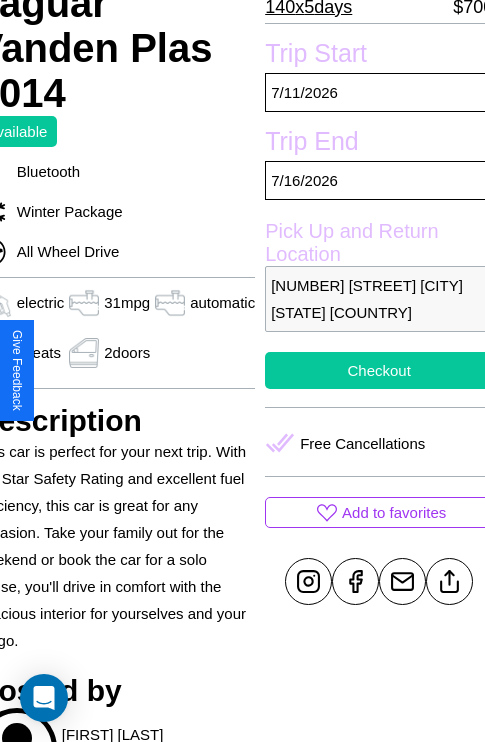 click on "Checkout" at bounding box center (379, 370) 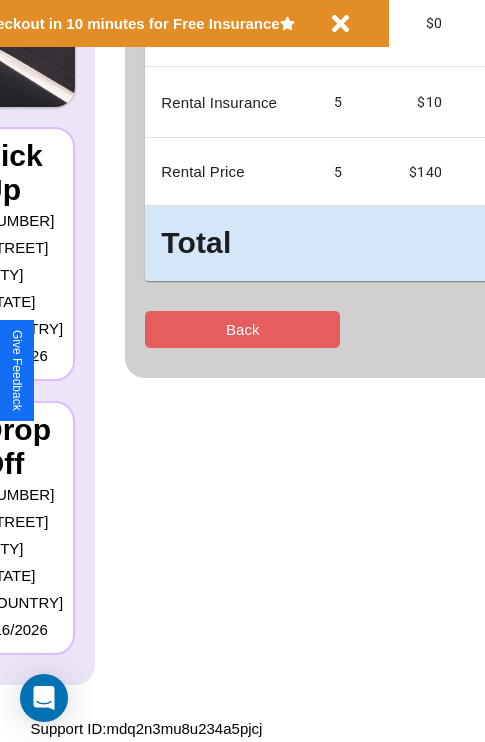 scroll, scrollTop: 0, scrollLeft: 0, axis: both 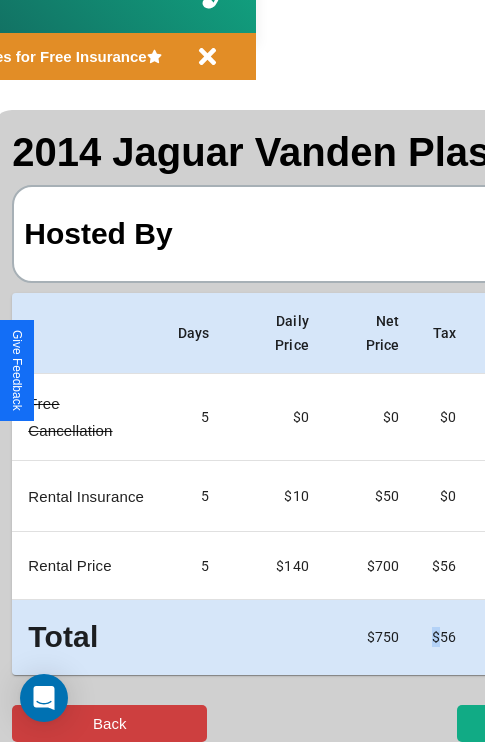 click on "Back" at bounding box center (109, 723) 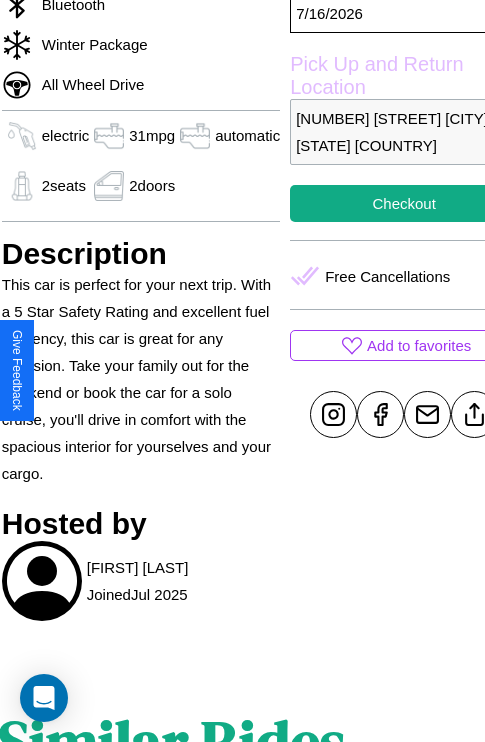 scroll, scrollTop: 710, scrollLeft: 76, axis: both 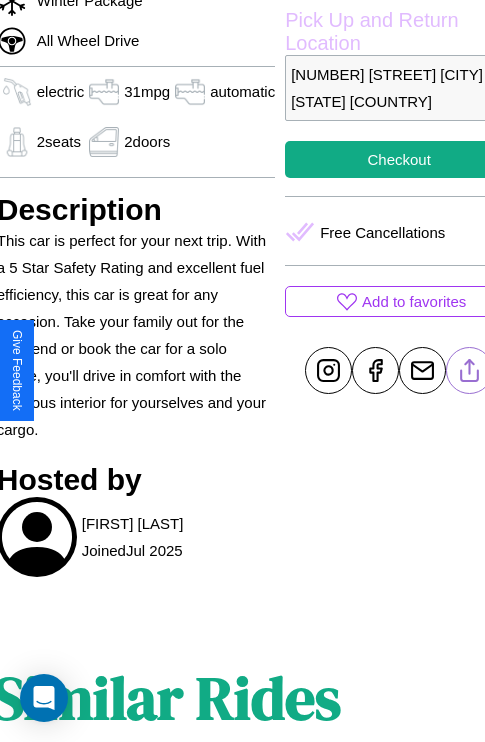 click 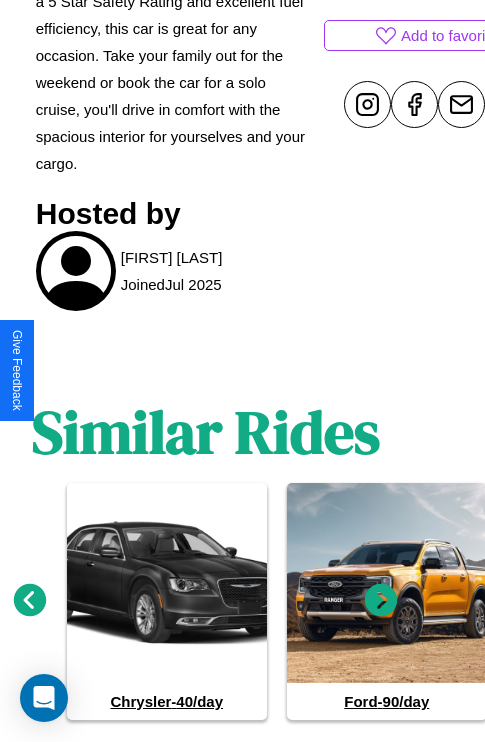 scroll, scrollTop: 1021, scrollLeft: 30, axis: both 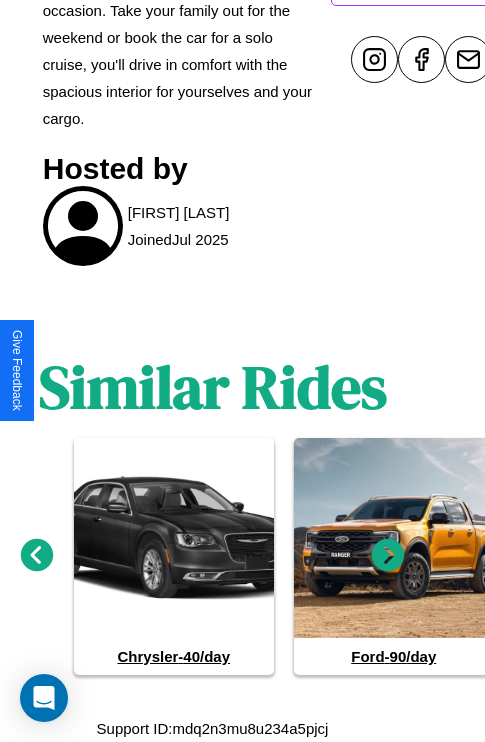 click 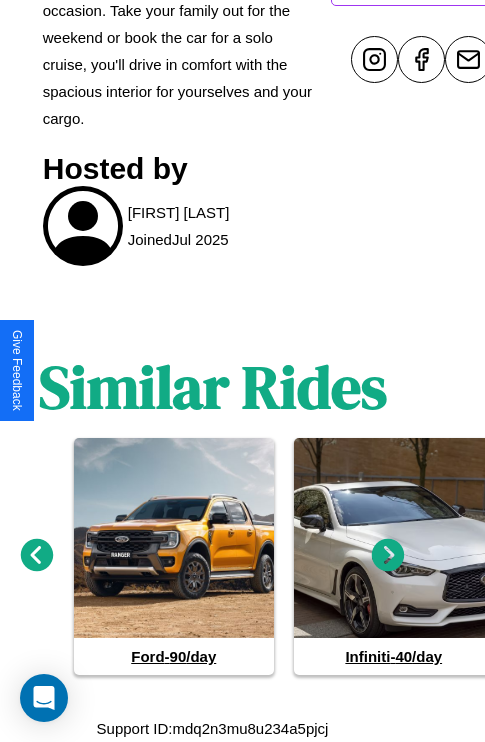 click 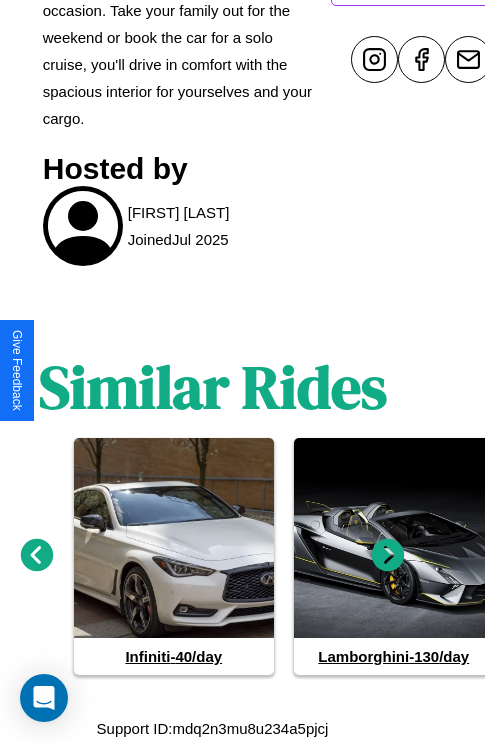 click 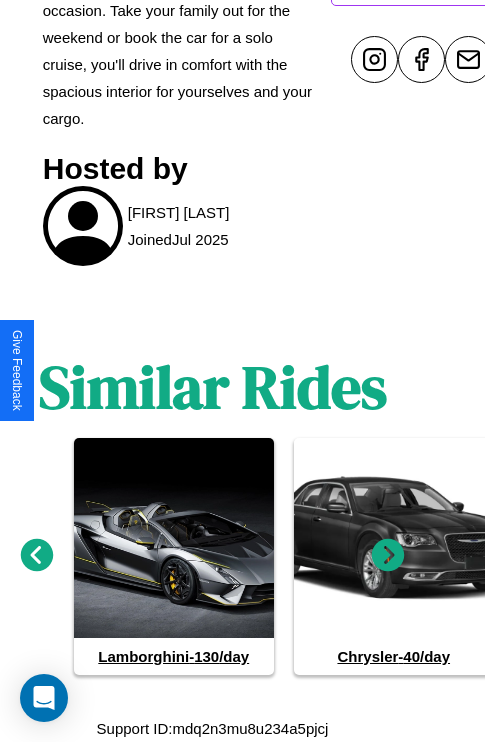 click 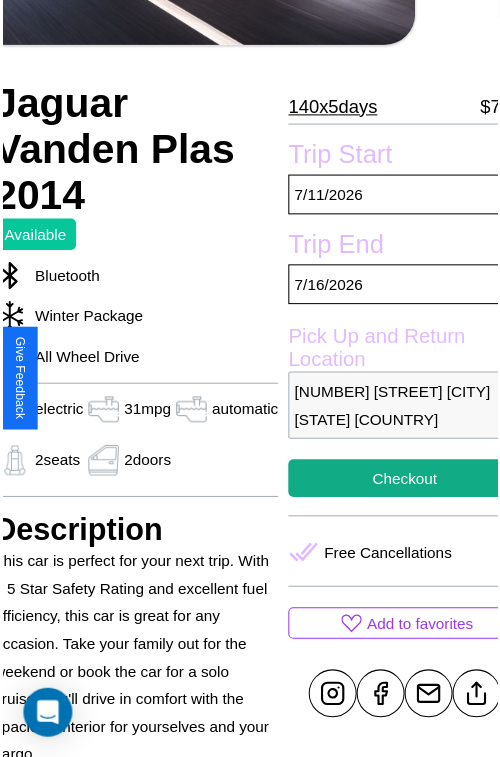scroll, scrollTop: 221, scrollLeft: 96, axis: both 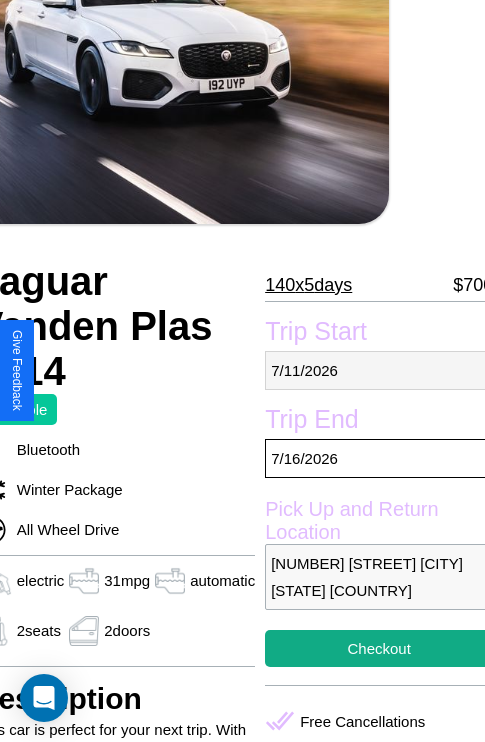 click on "7 / 11 / 2026" at bounding box center [379, 370] 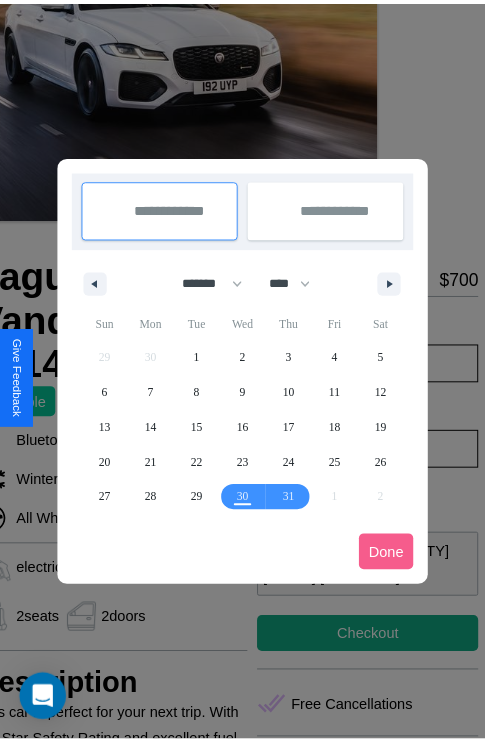 scroll, scrollTop: 0, scrollLeft: 96, axis: horizontal 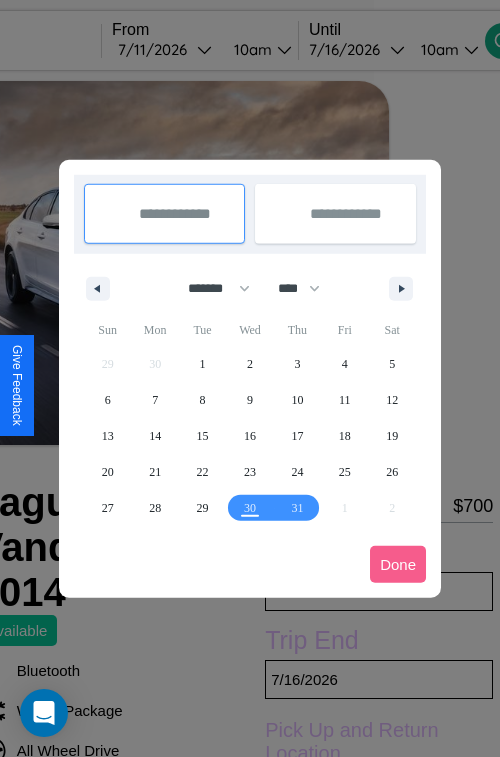 click at bounding box center (250, 378) 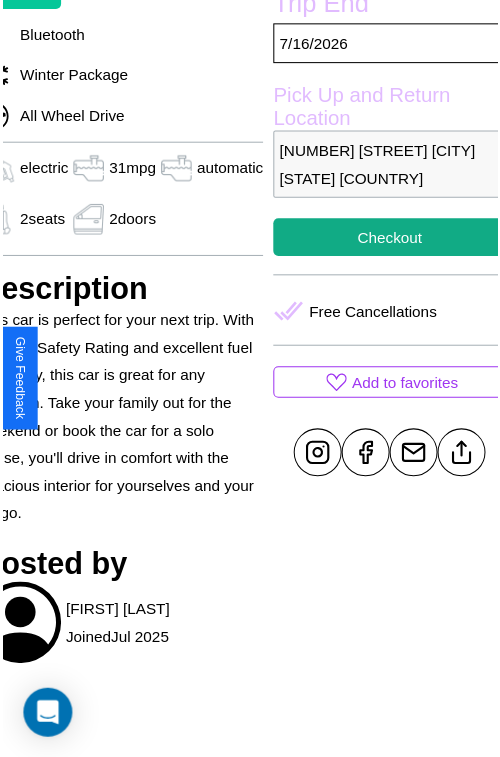 scroll, scrollTop: 641, scrollLeft: 96, axis: both 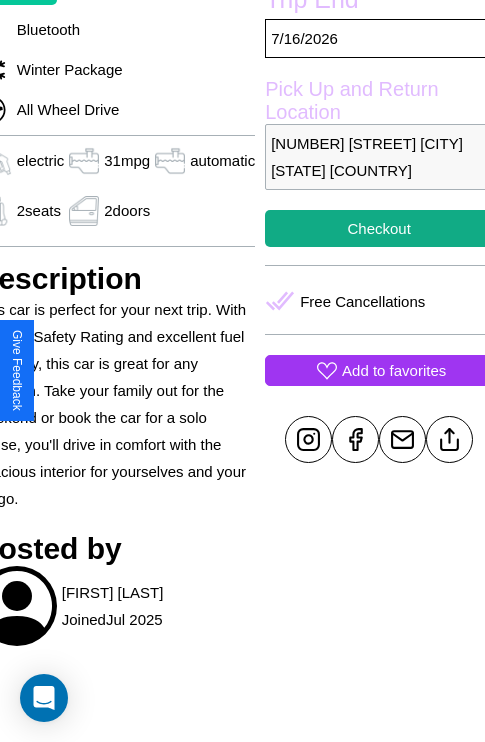 click on "Add to favorites" at bounding box center (394, 370) 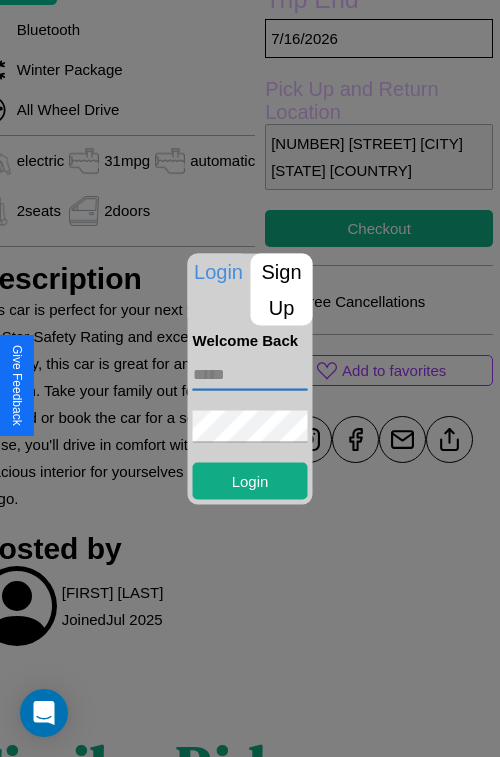 click at bounding box center (250, 374) 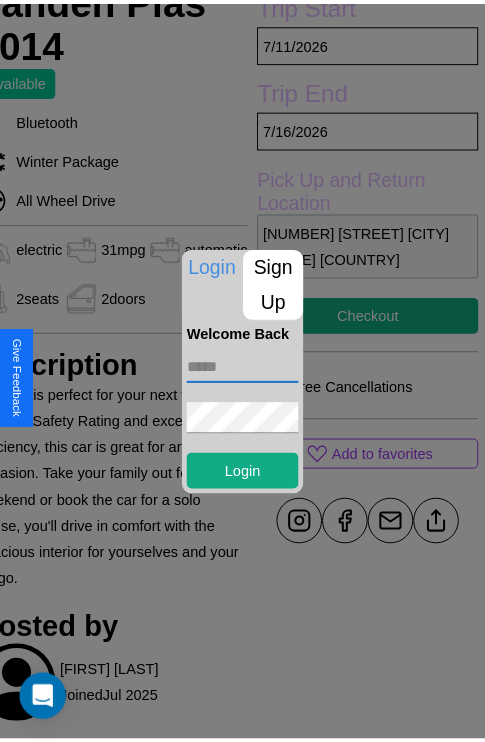 scroll, scrollTop: 491, scrollLeft: 96, axis: both 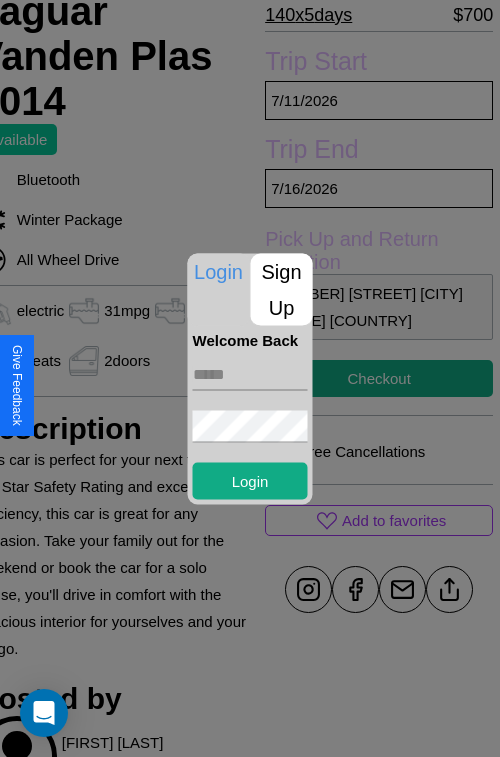 click at bounding box center (250, 378) 